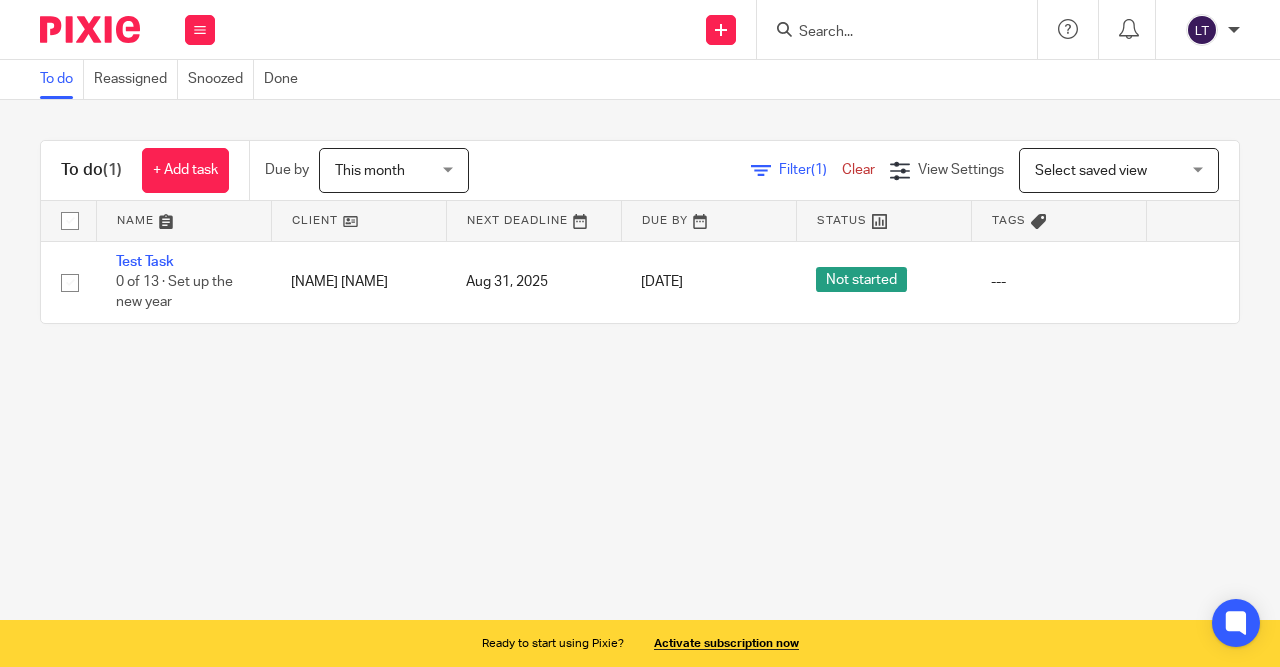 scroll, scrollTop: 0, scrollLeft: 0, axis: both 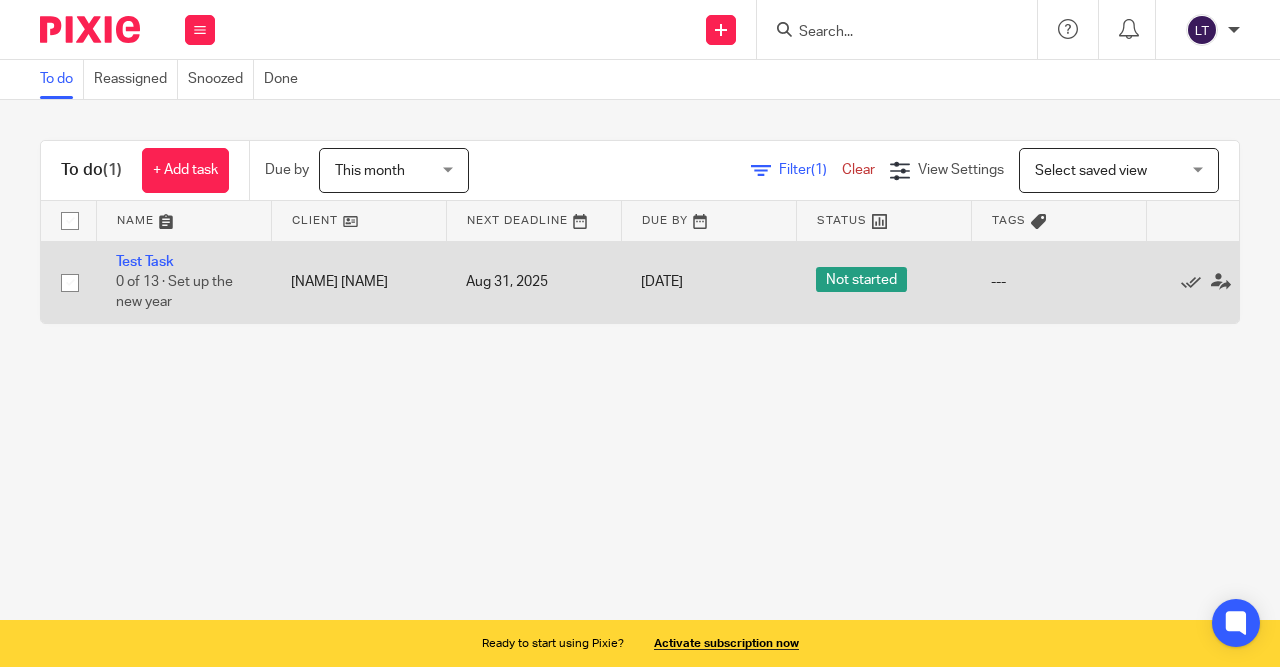 click on "0
of
13 ·
Set up the new year" at bounding box center (174, 292) 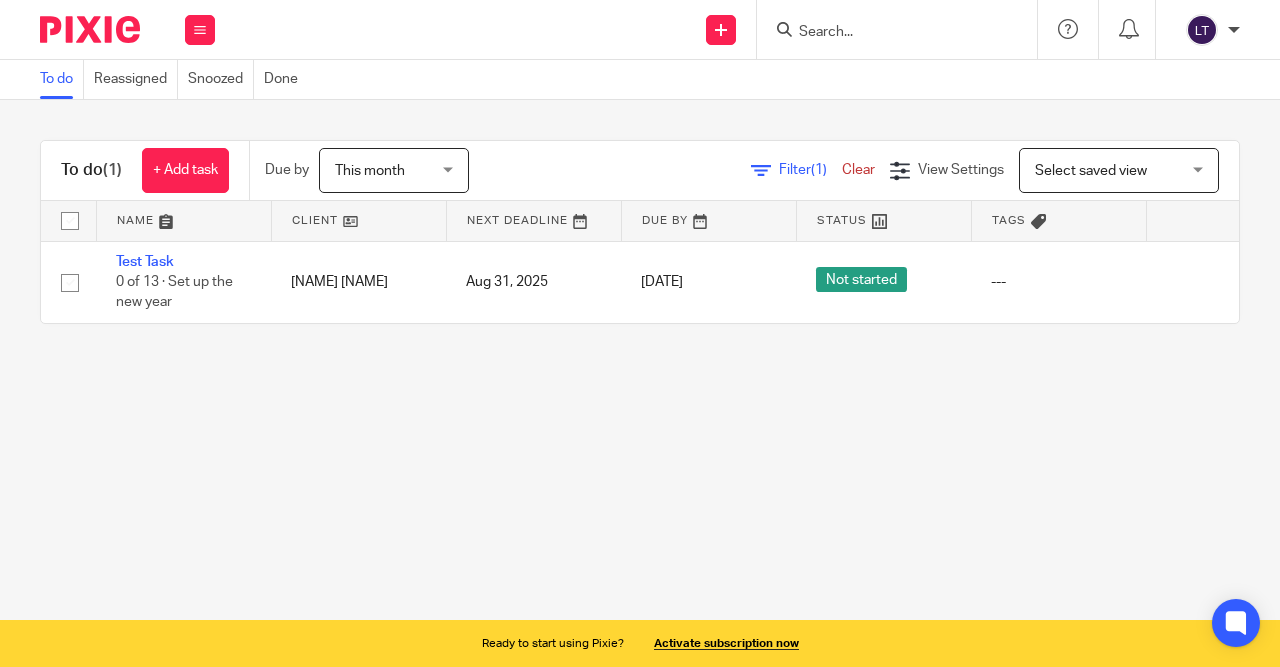 click on "To do
(1)" at bounding box center [91, 170] 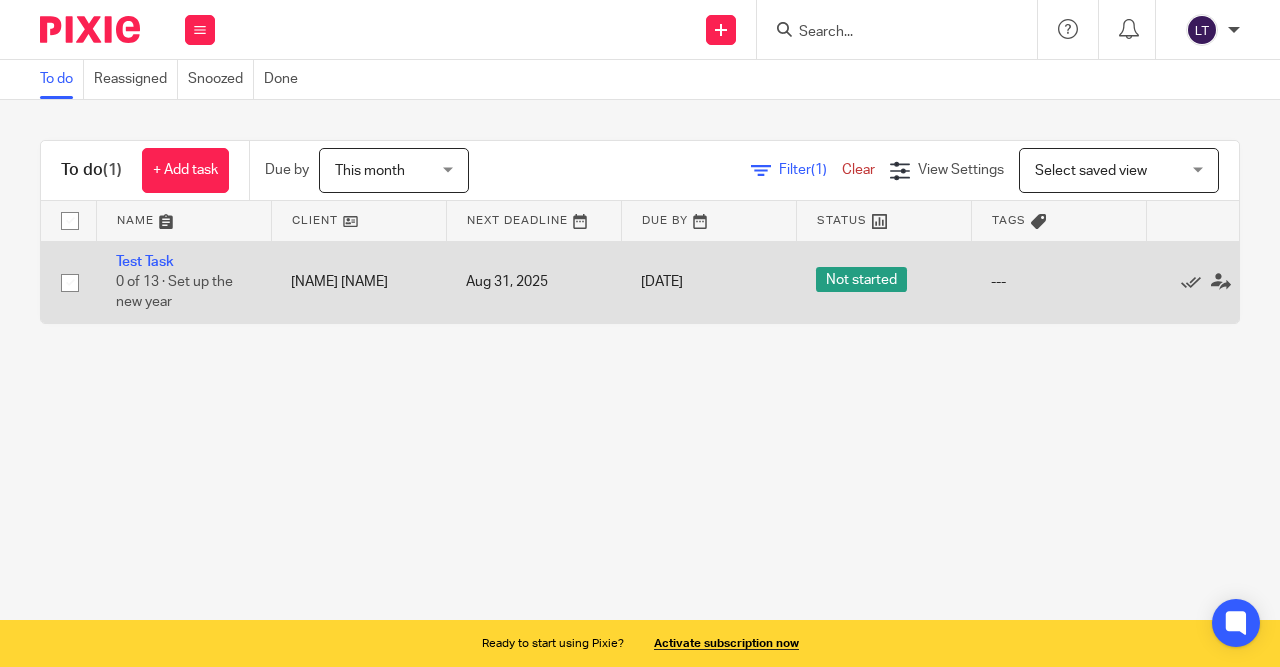 click on "0
of
13 ·
Set up the new year" at bounding box center [174, 292] 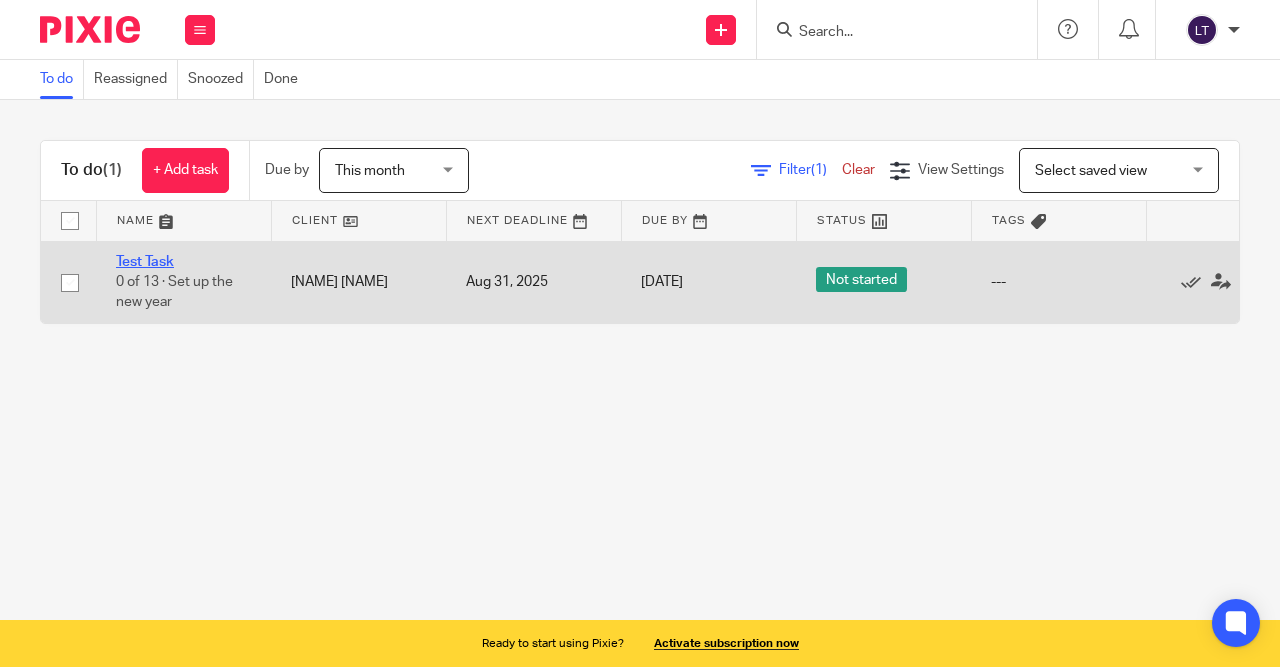 click on "Test Task" at bounding box center (145, 262) 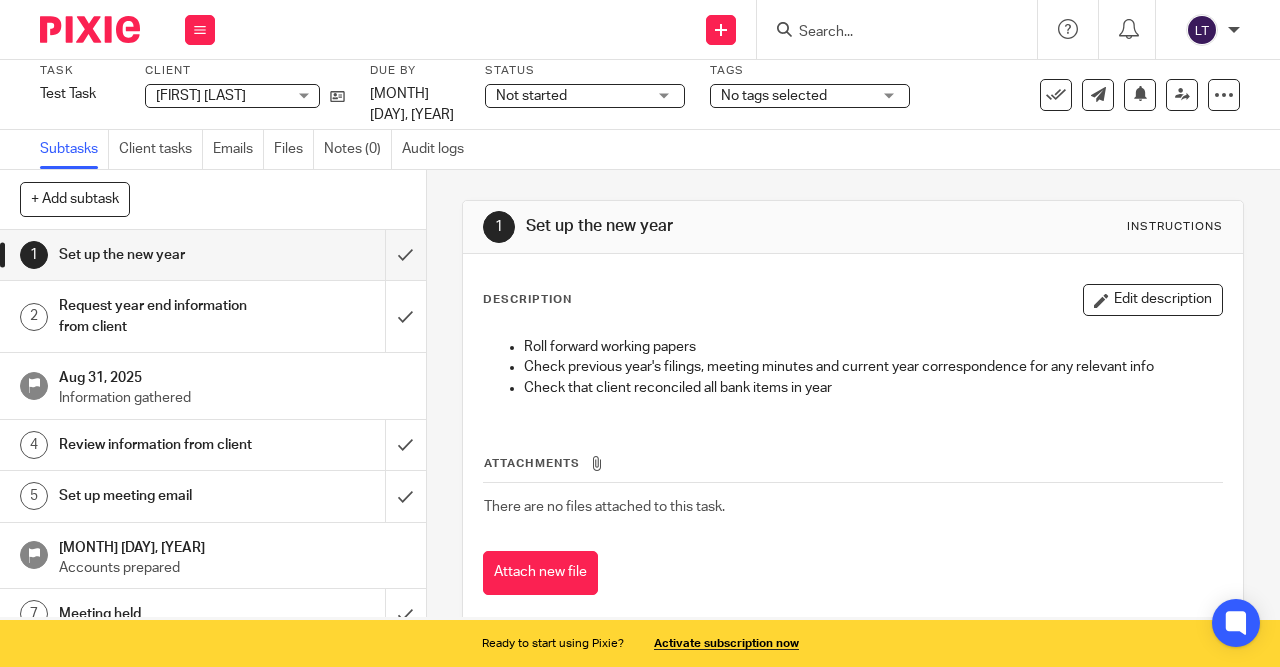 scroll, scrollTop: 0, scrollLeft: 0, axis: both 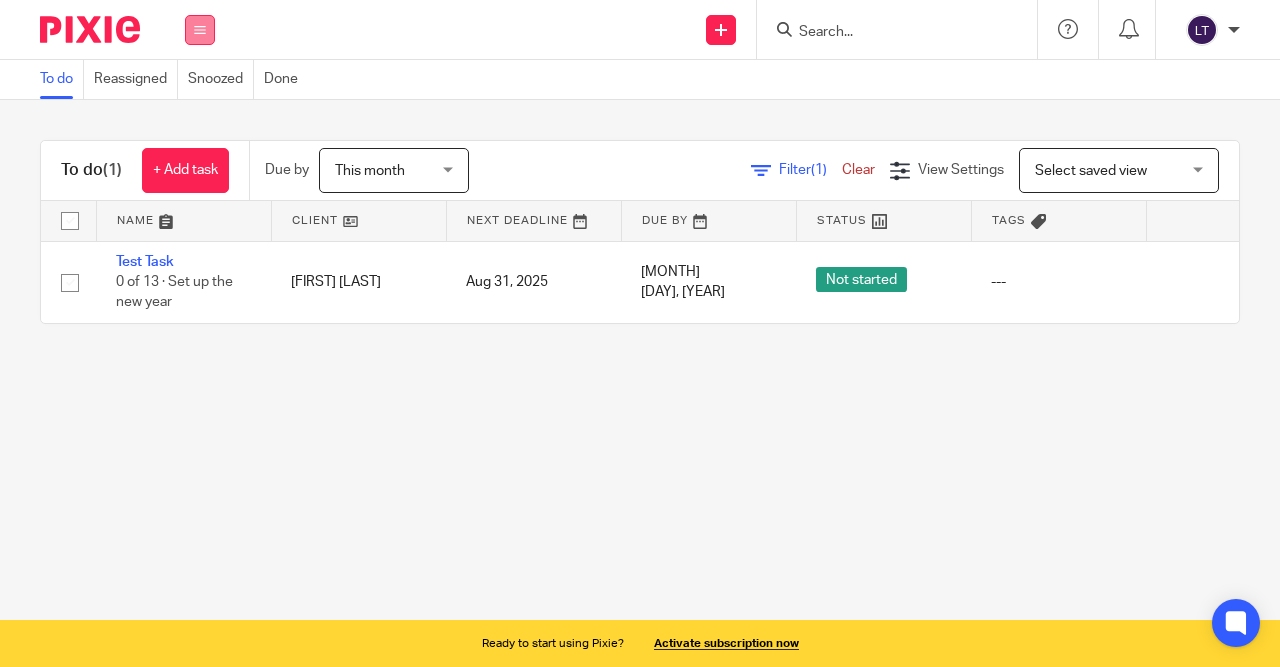 click at bounding box center (200, 30) 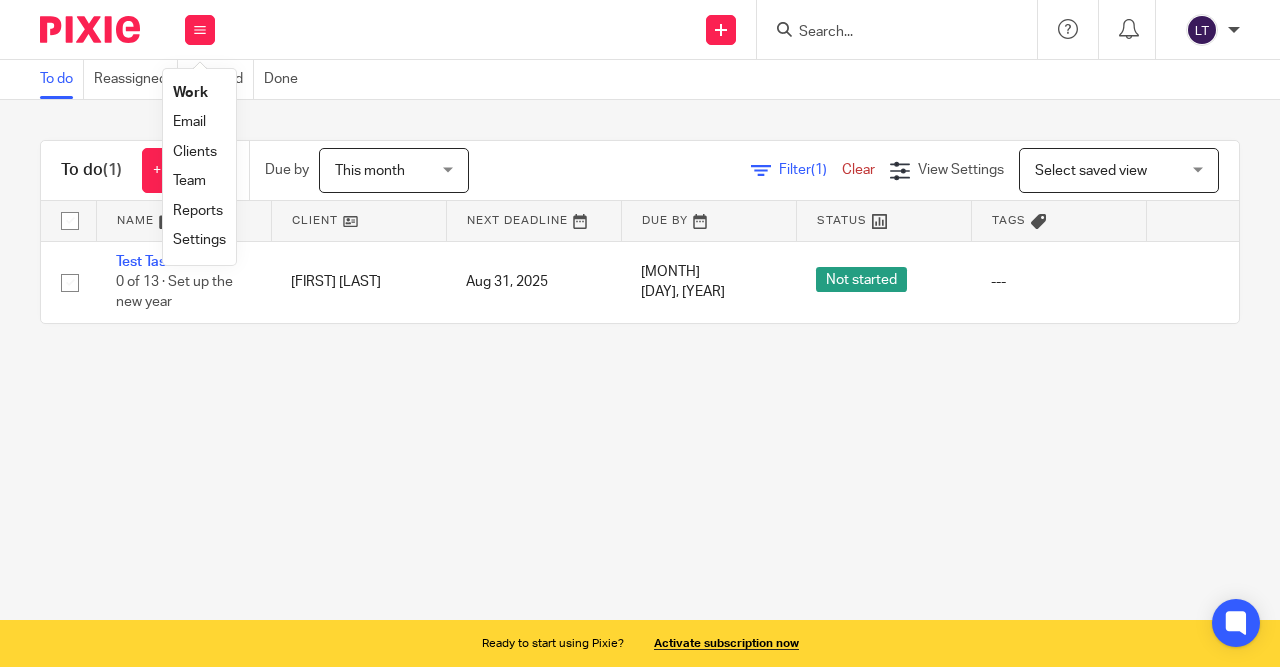 click on "Work" at bounding box center [199, 93] 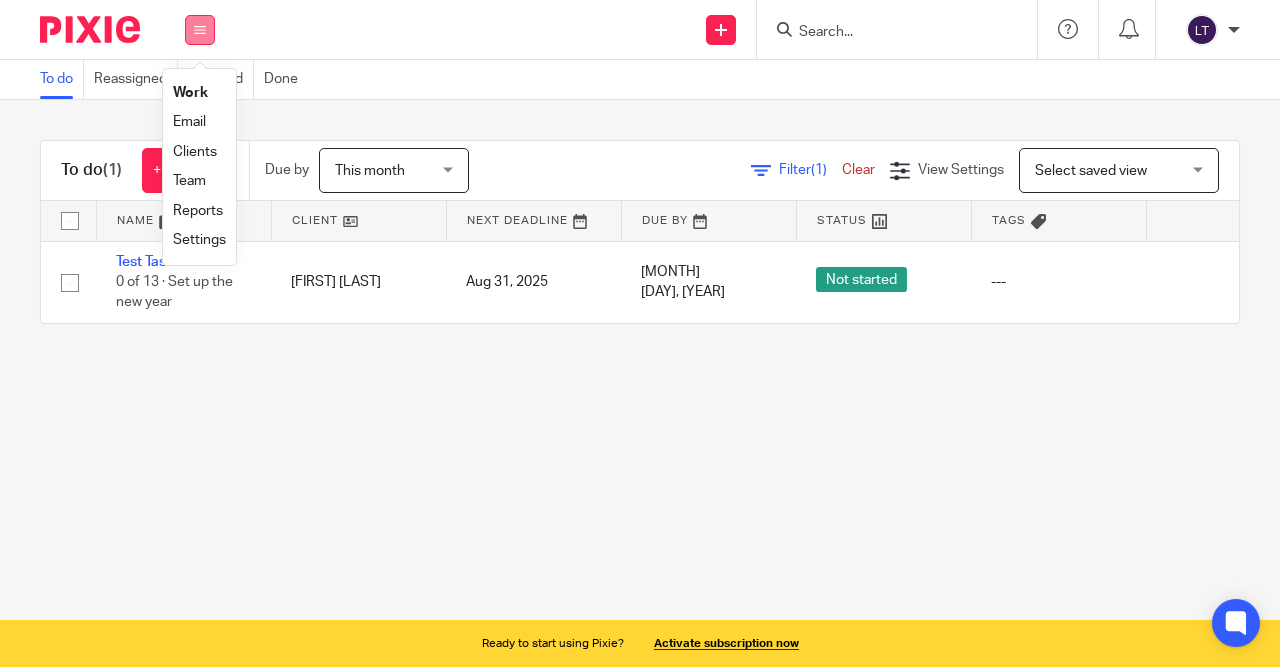 click at bounding box center (200, 30) 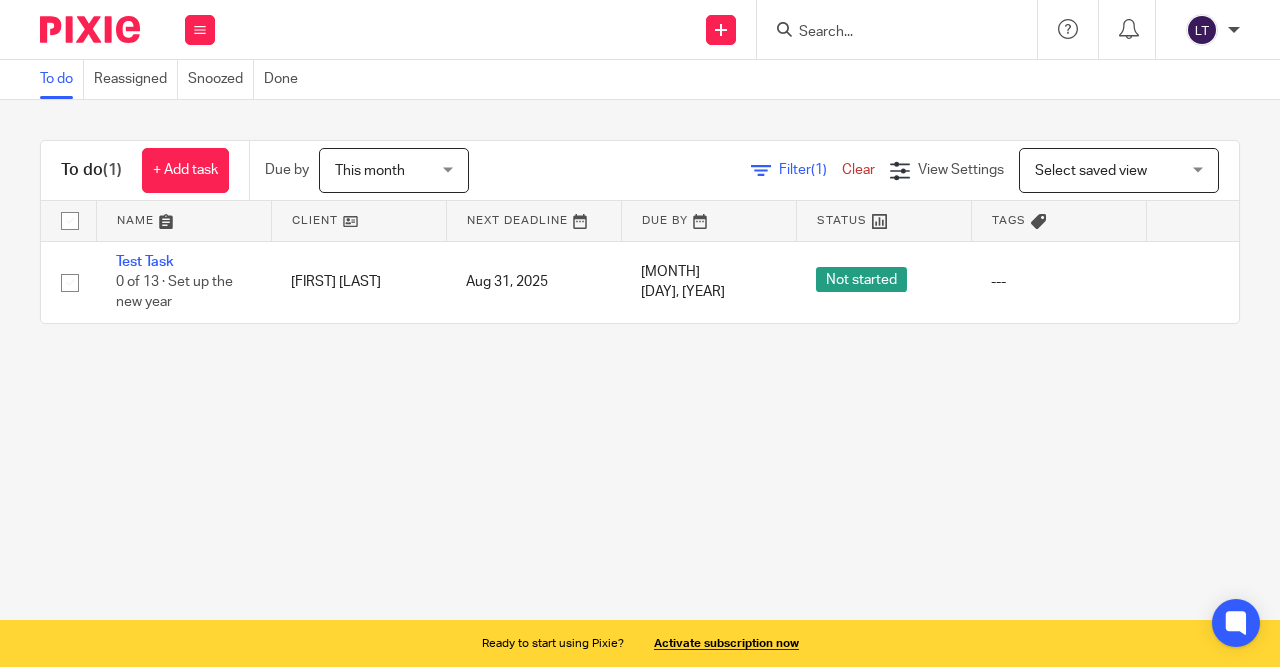 click on "Work
Email
Clients
Team
Reports
Settings" at bounding box center [200, 29] 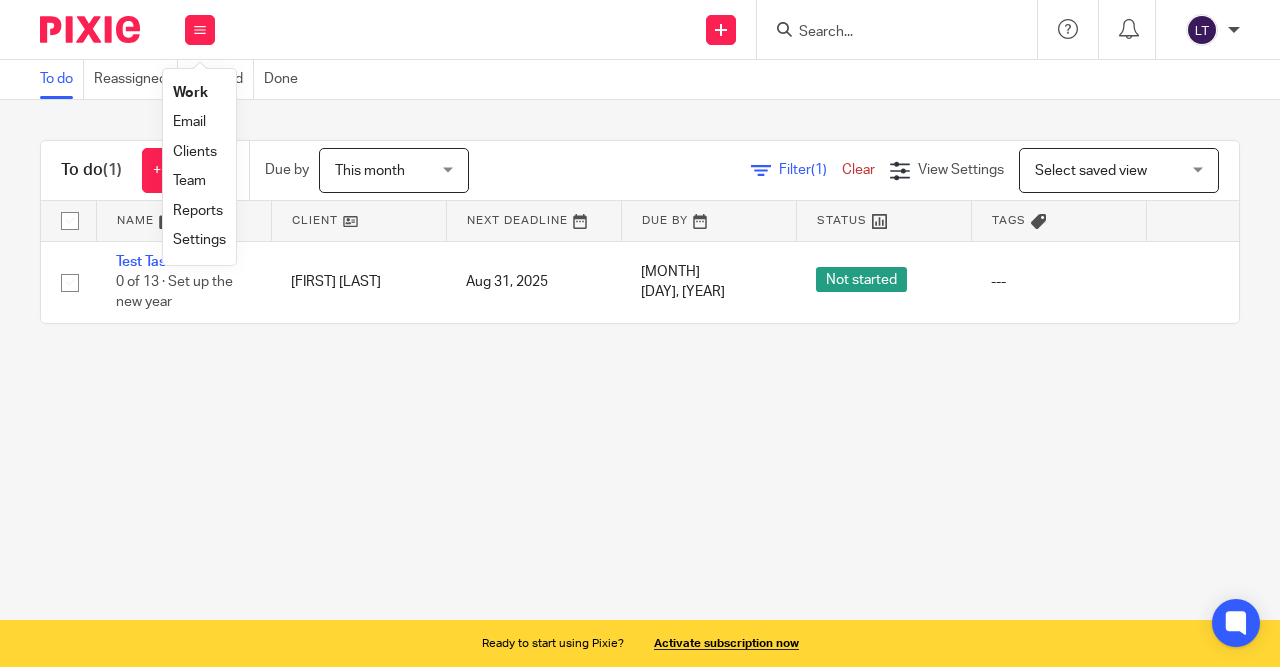 click on "Work" at bounding box center [190, 93] 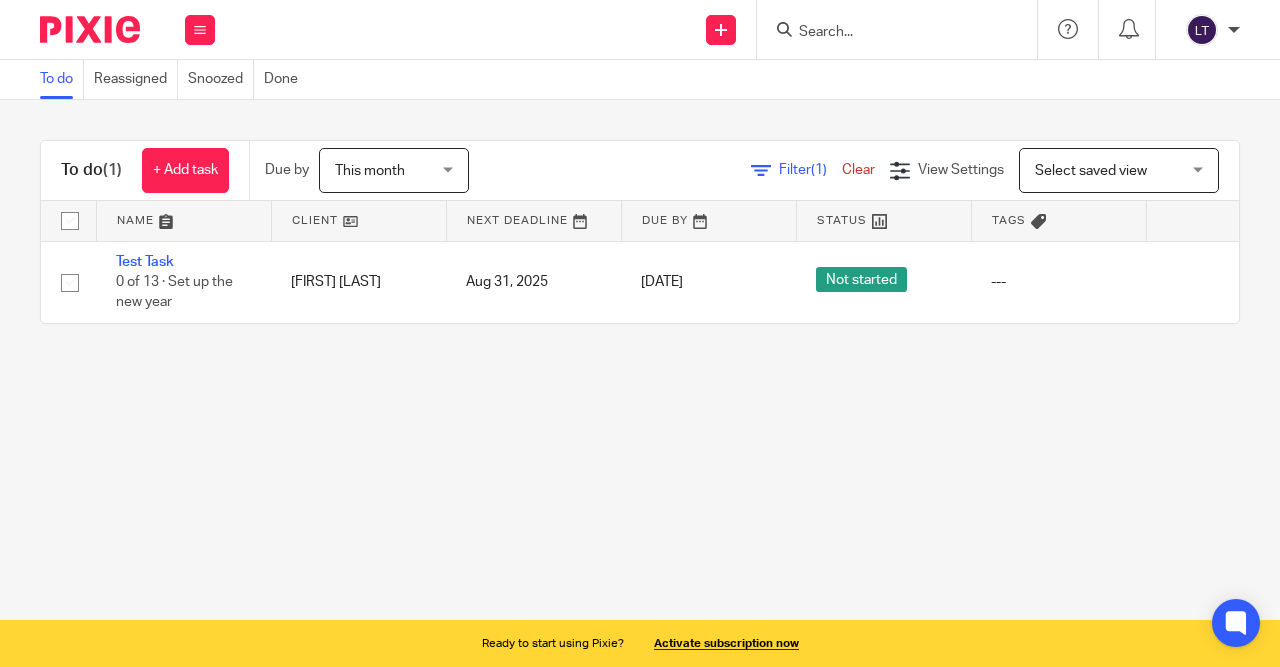 scroll, scrollTop: 0, scrollLeft: 0, axis: both 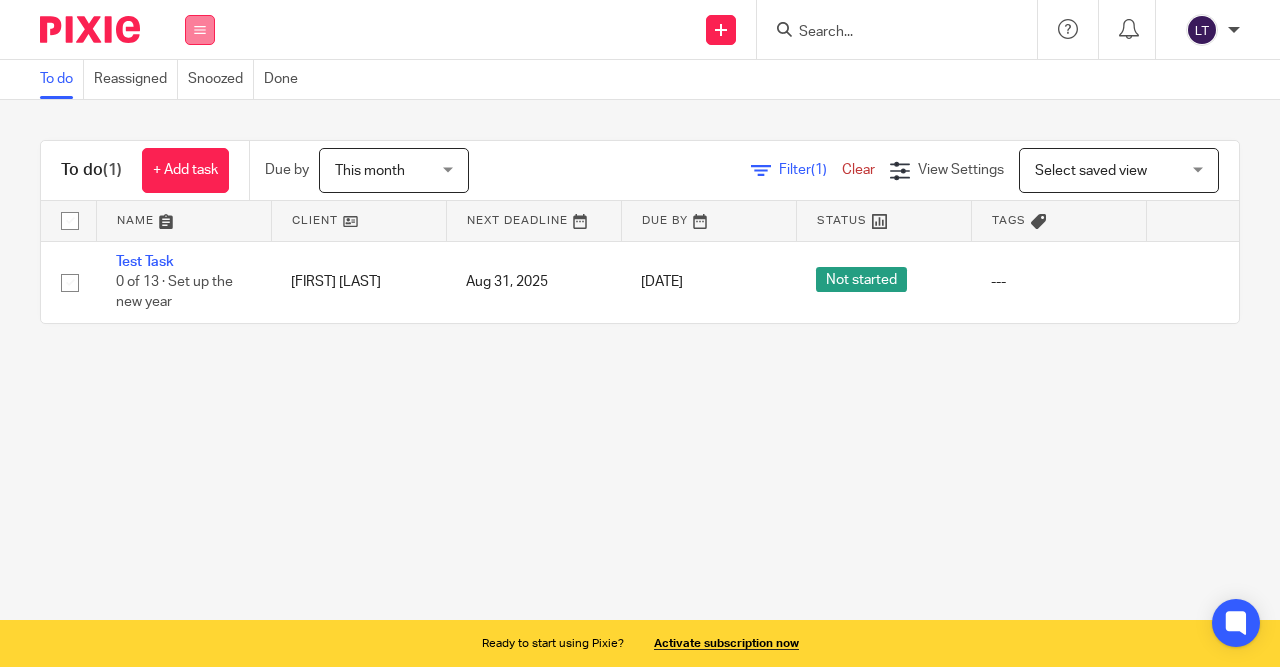 click at bounding box center (200, 30) 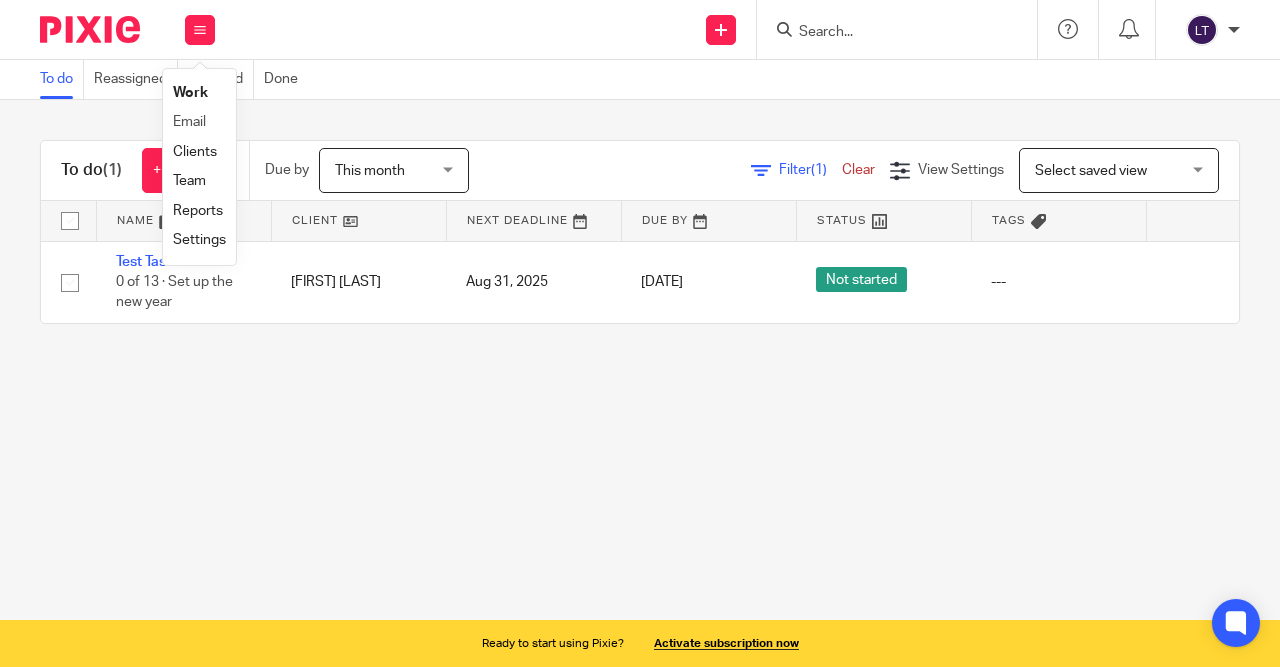 click on "Email" at bounding box center [199, 122] 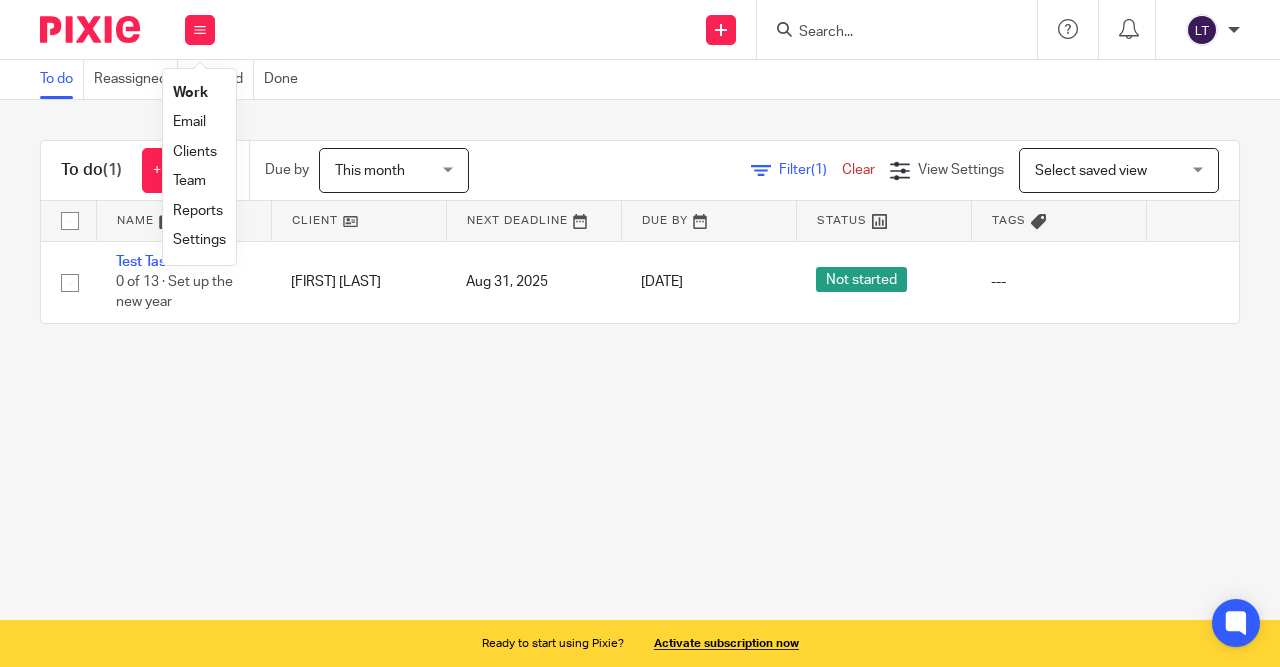 click on "Email" at bounding box center [189, 122] 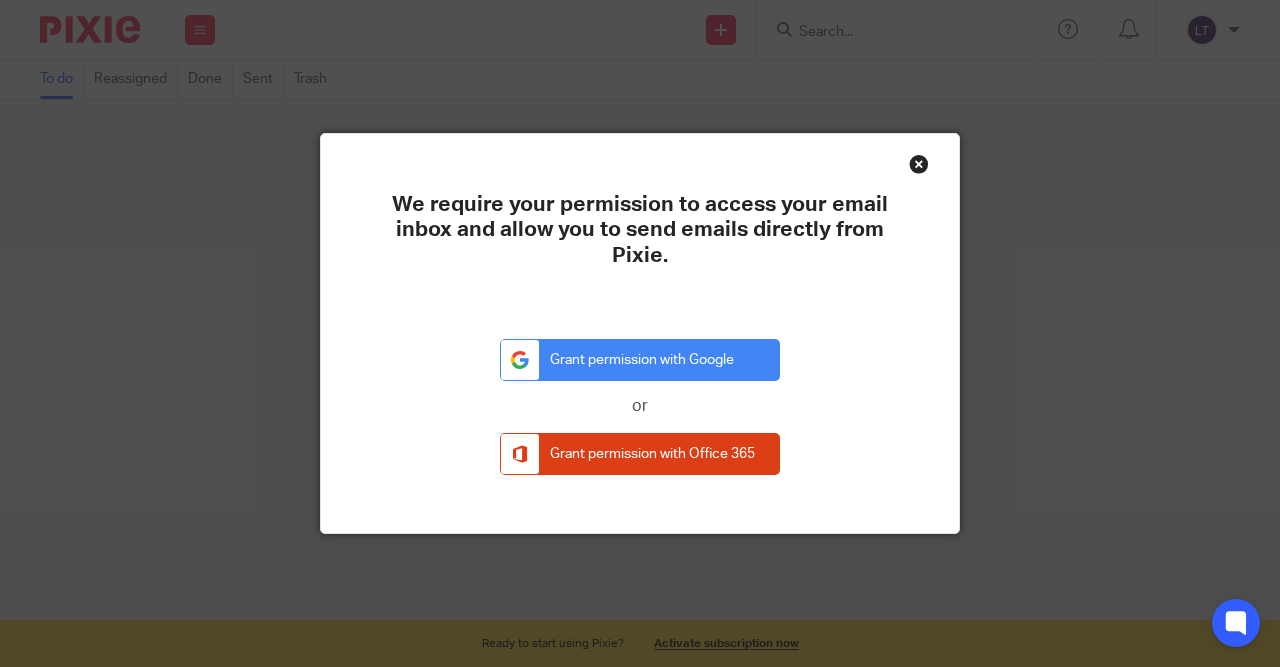 scroll, scrollTop: 0, scrollLeft: 0, axis: both 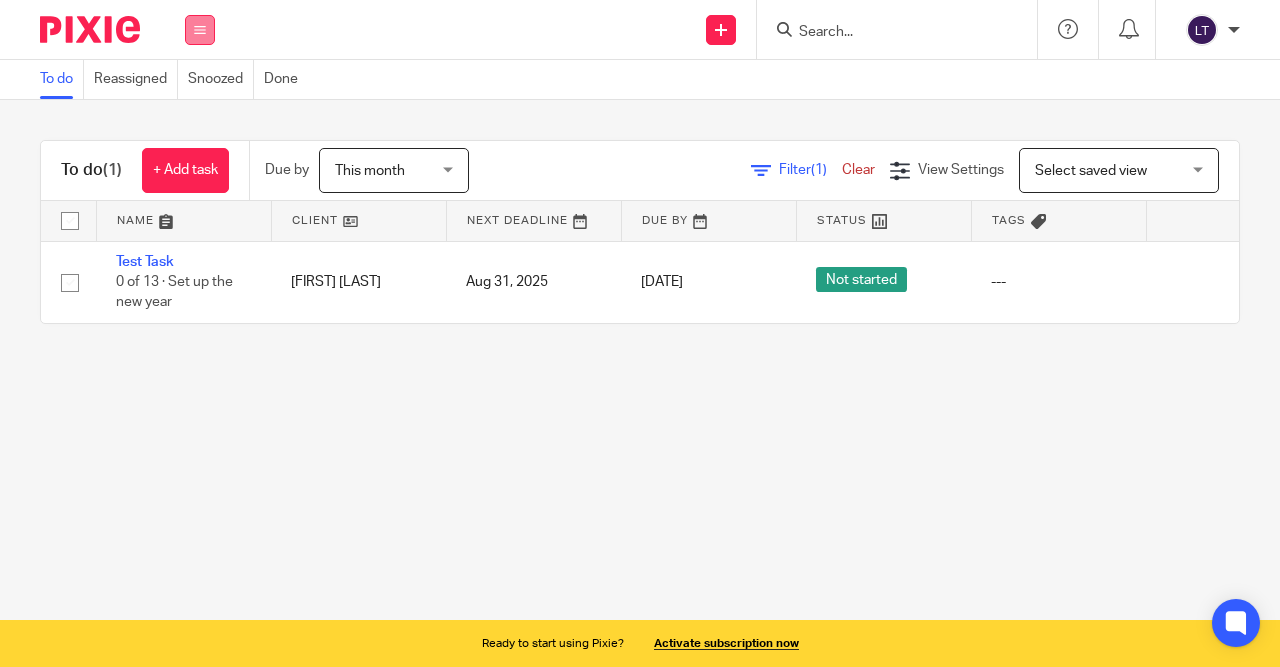 click at bounding box center [200, 30] 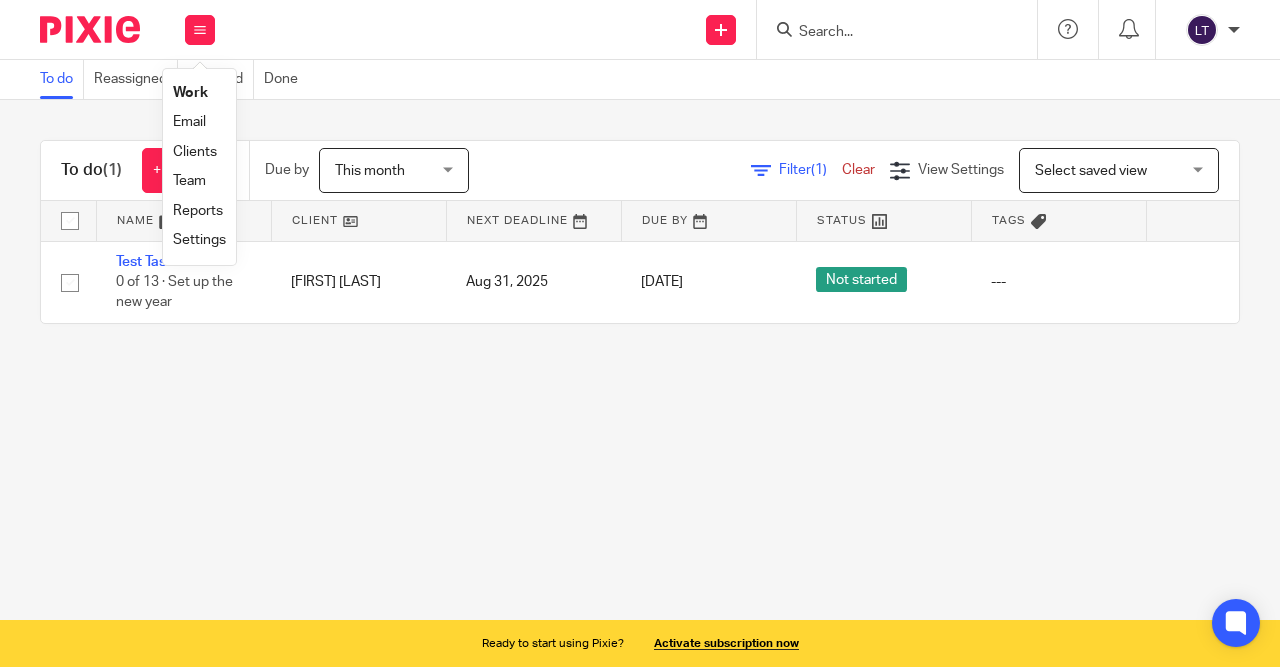 click on "Clients" at bounding box center [195, 152] 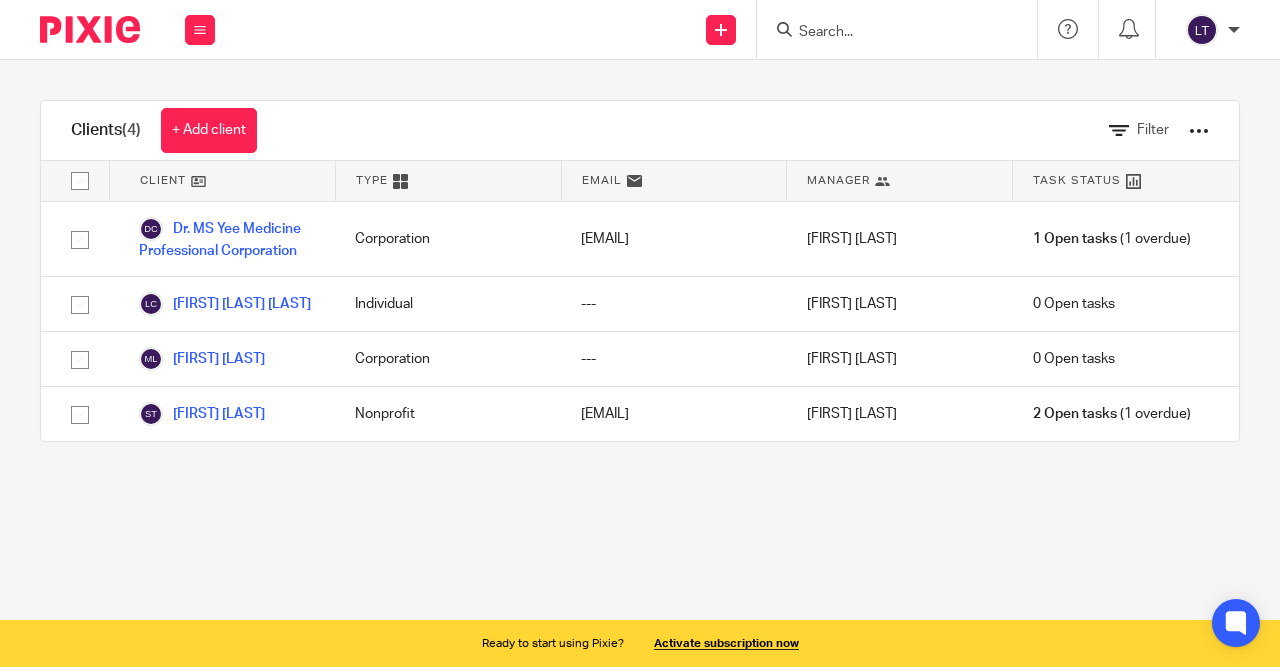 scroll, scrollTop: 0, scrollLeft: 0, axis: both 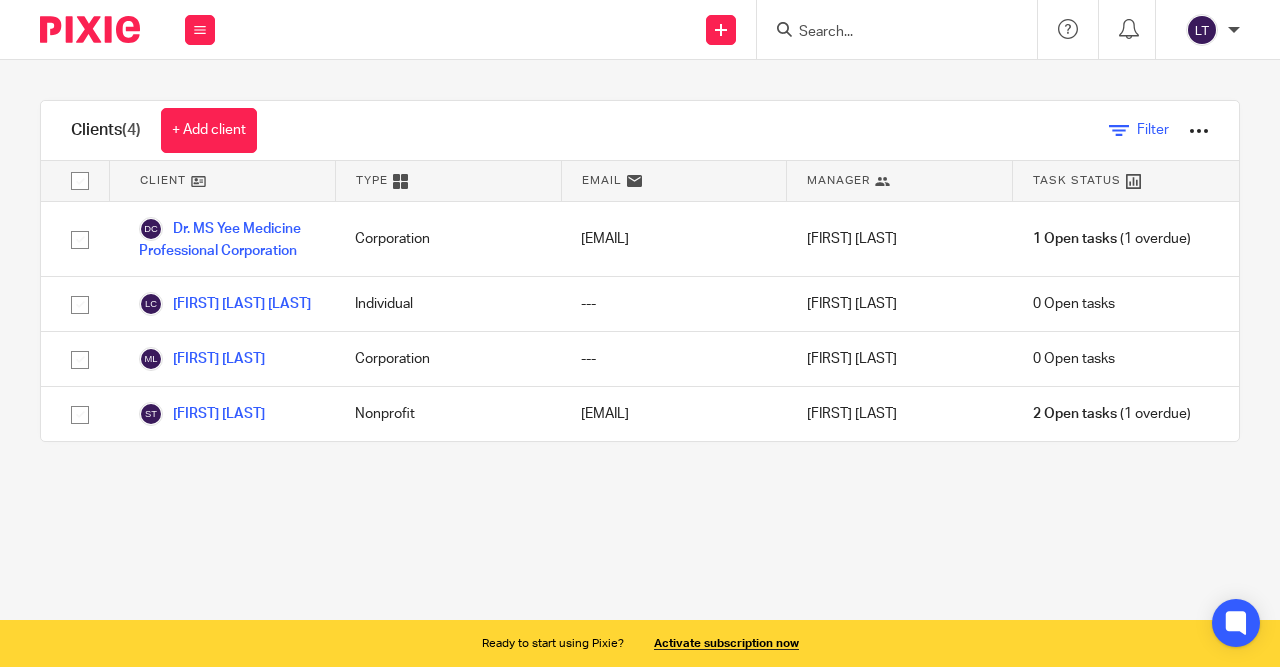 click at bounding box center [1119, 131] 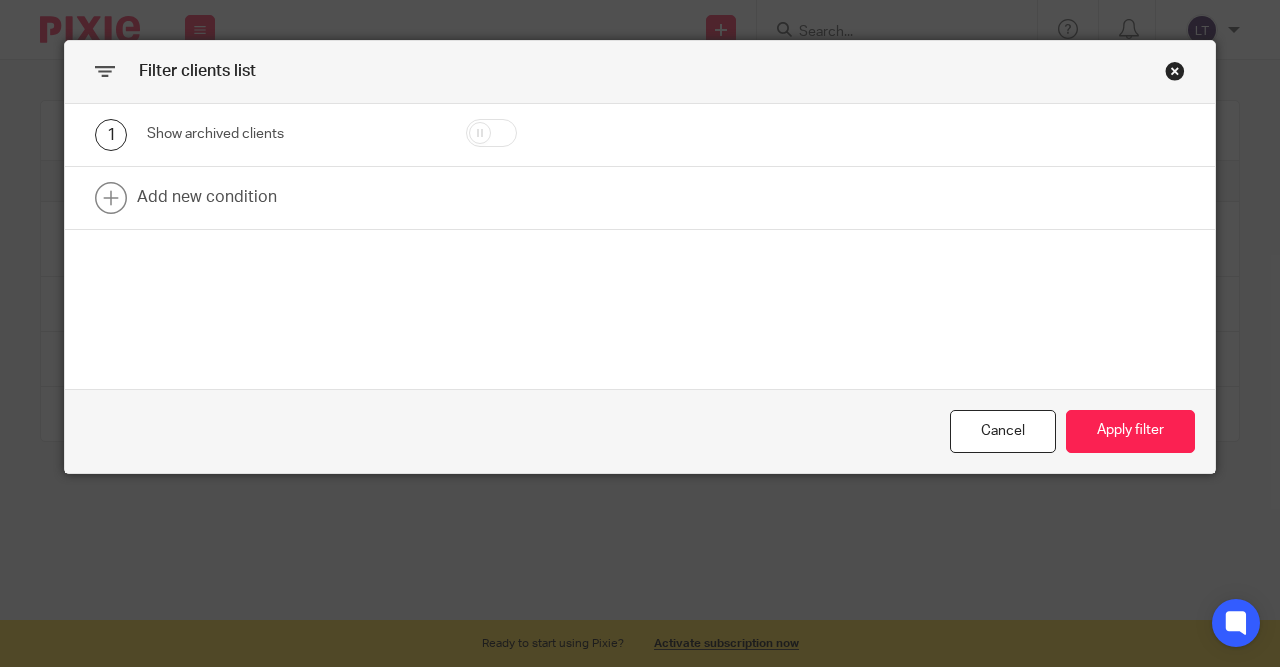 click on "1" at bounding box center (111, 135) 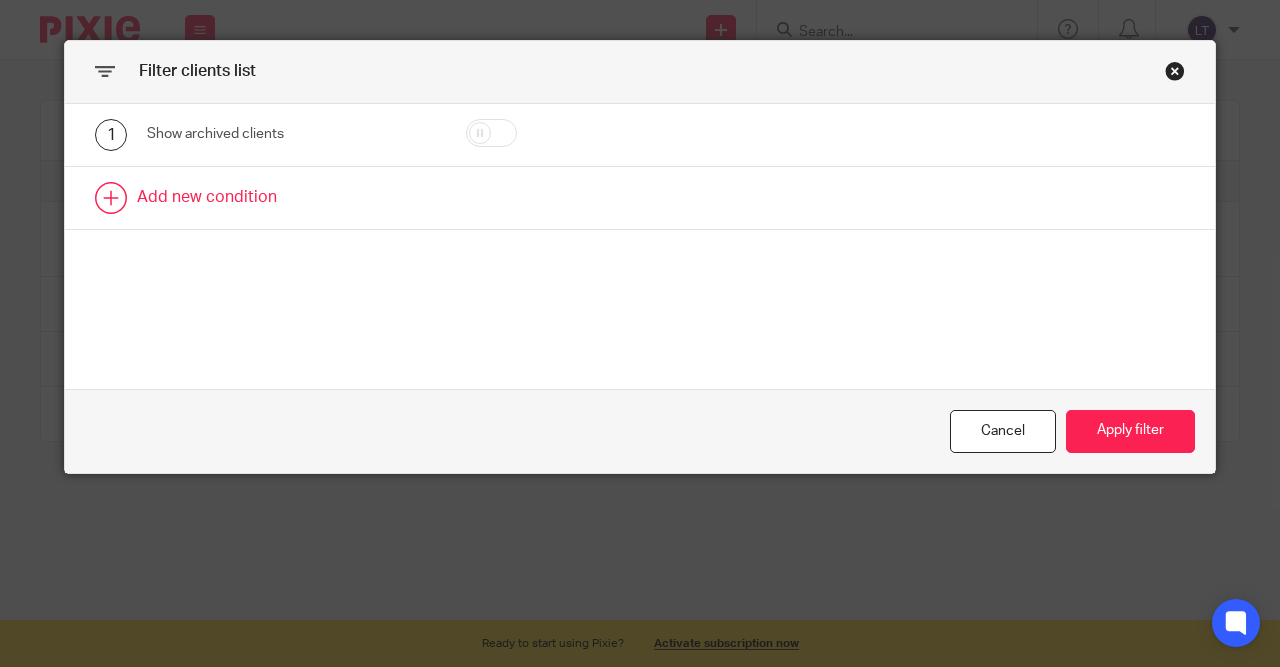 click at bounding box center (640, 198) 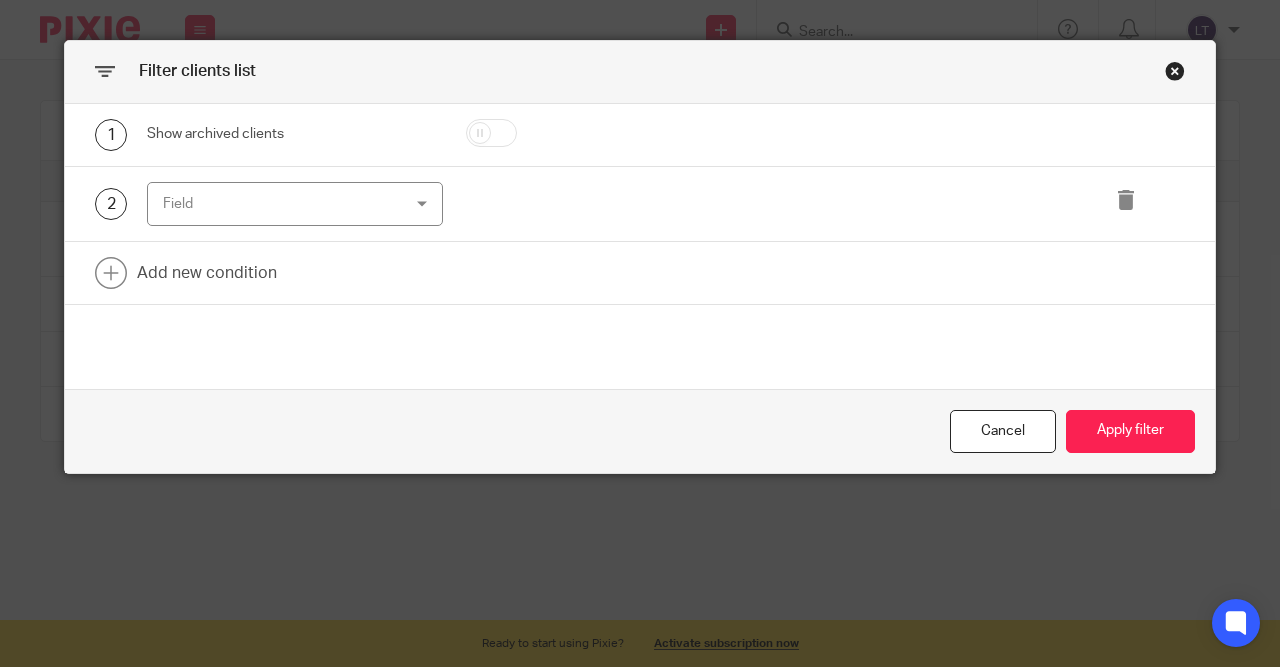 click on "Field" at bounding box center (274, 204) 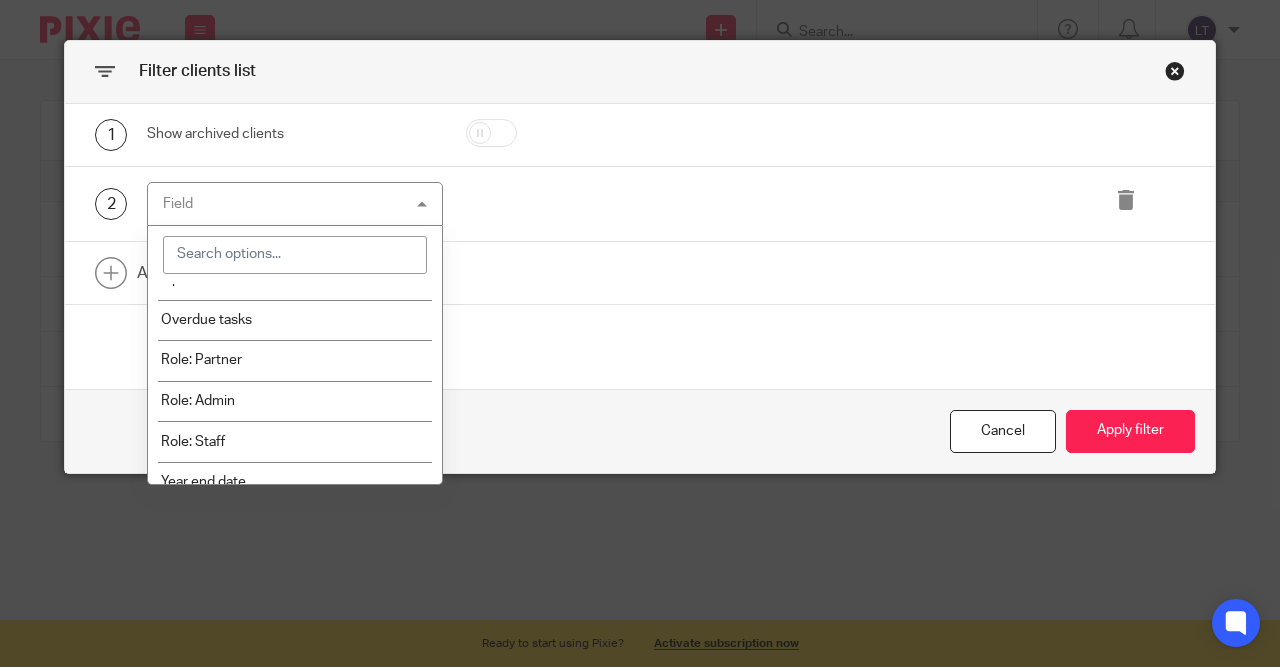 scroll, scrollTop: 211, scrollLeft: 0, axis: vertical 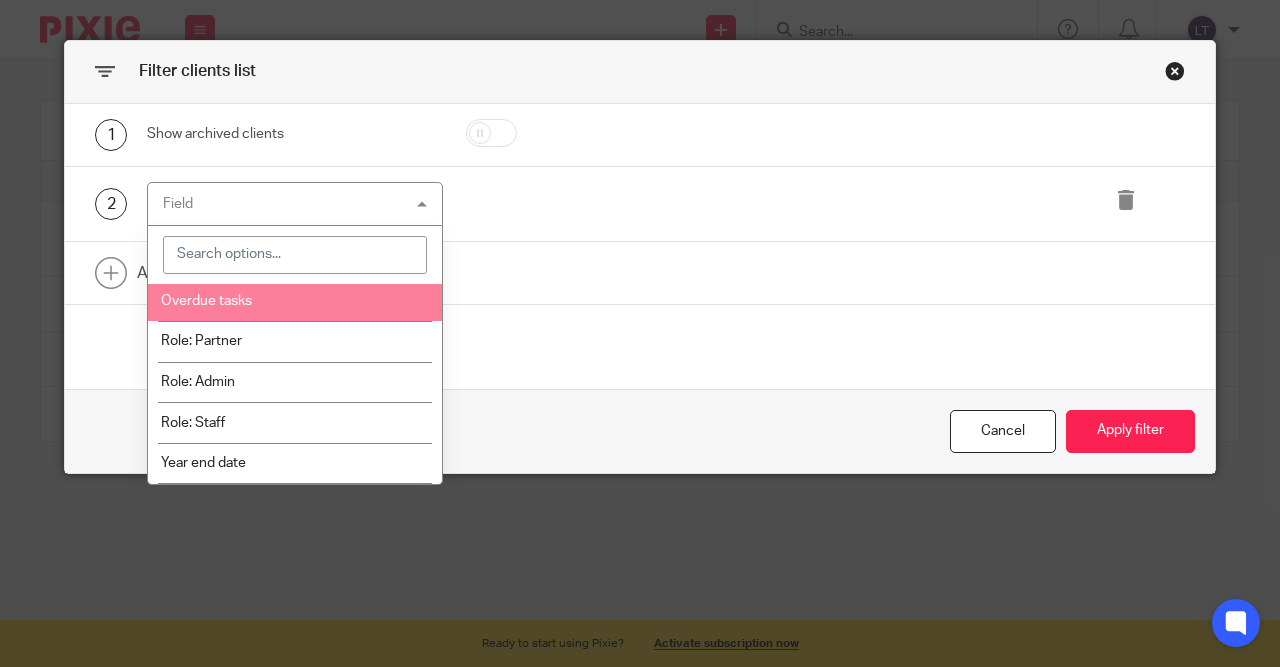 click at bounding box center [1175, 71] 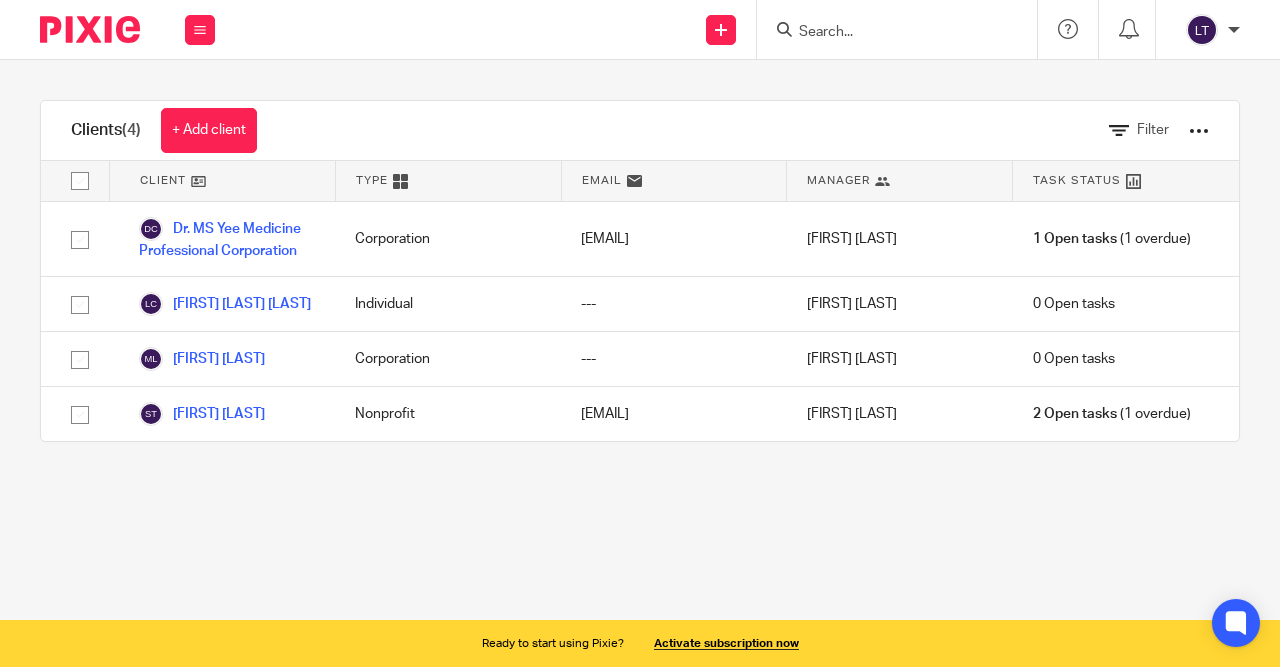 click at bounding box center (882, 181) 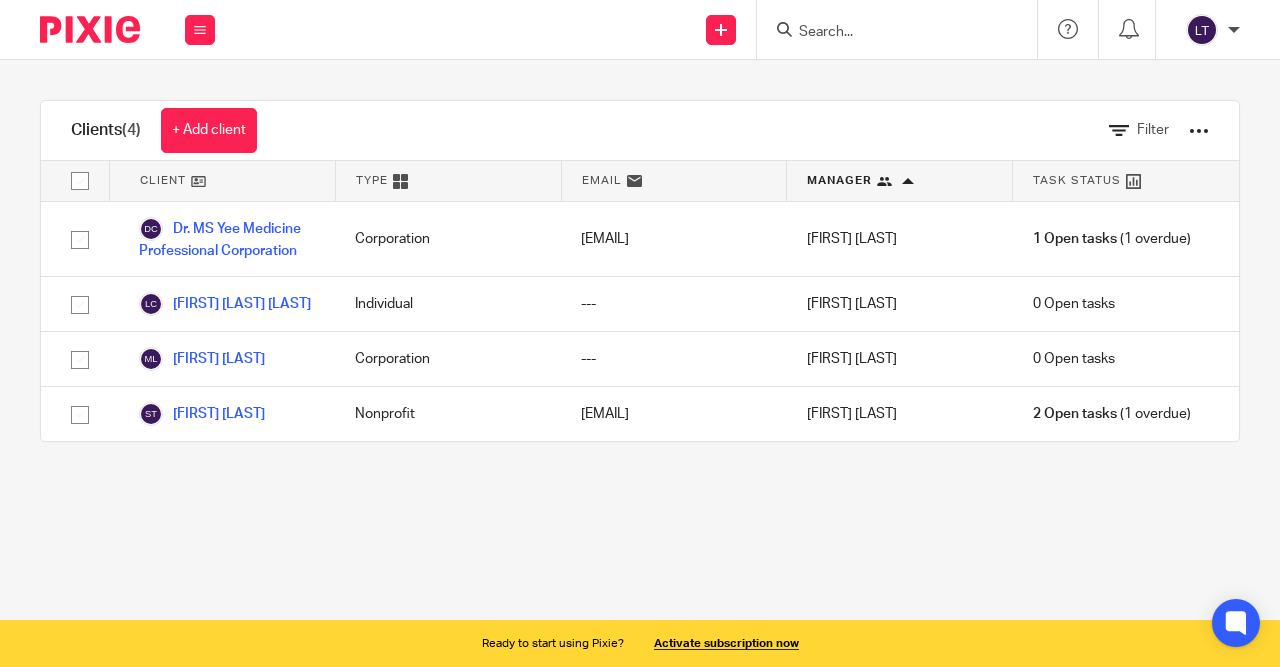 click at bounding box center [884, 181] 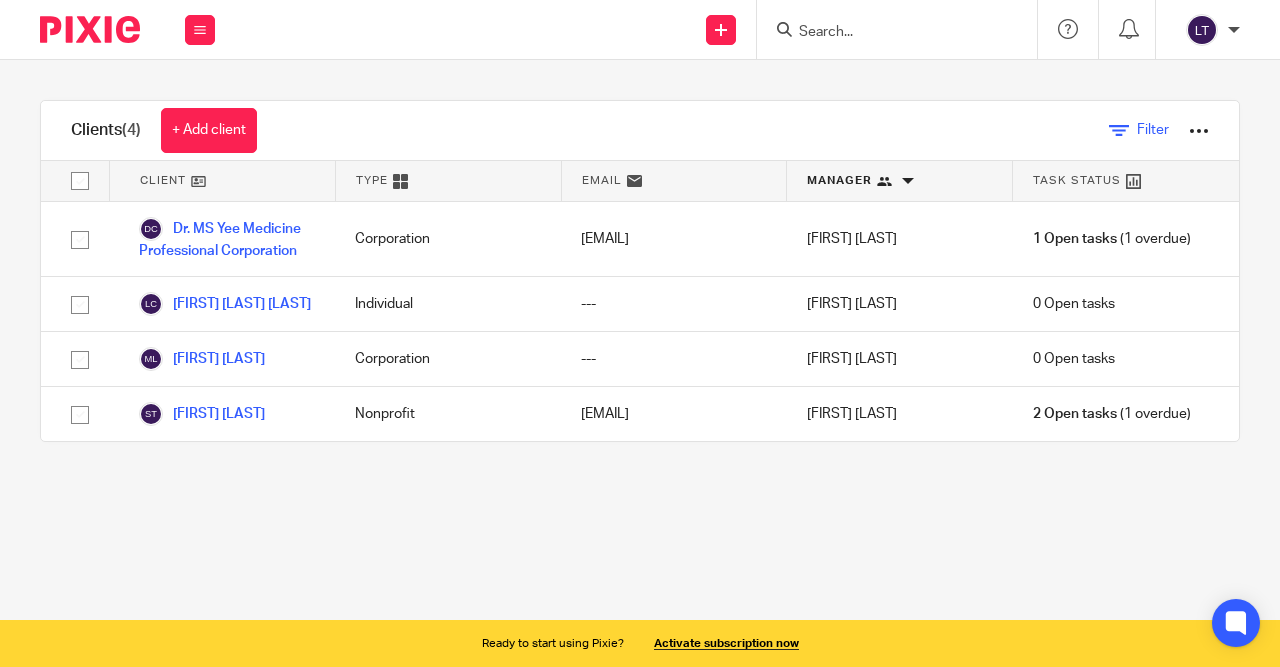 click on "Filter" at bounding box center (1139, 130) 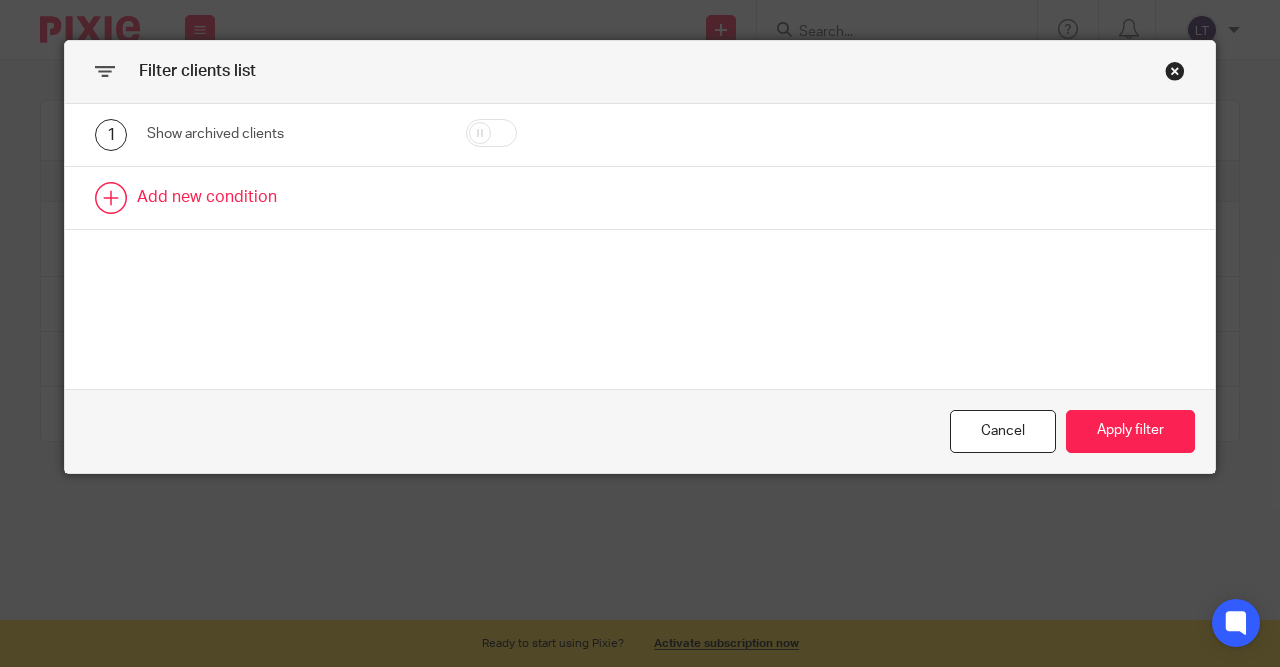 click at bounding box center (640, 198) 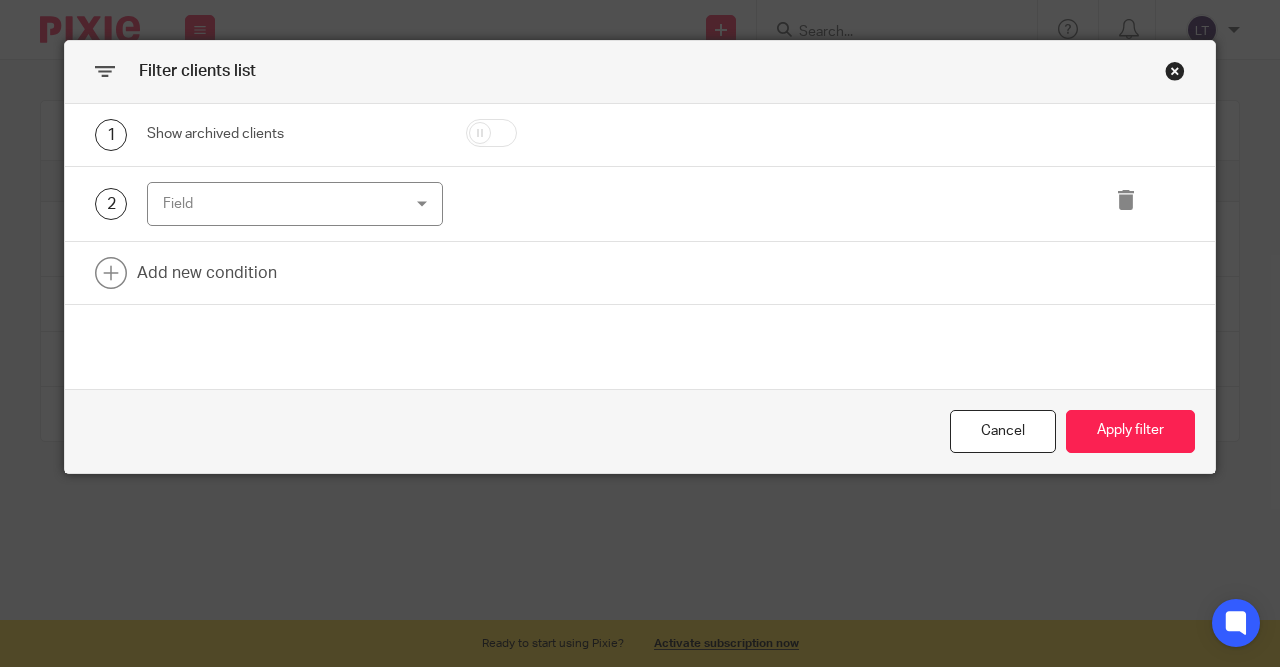 click at bounding box center [1175, 71] 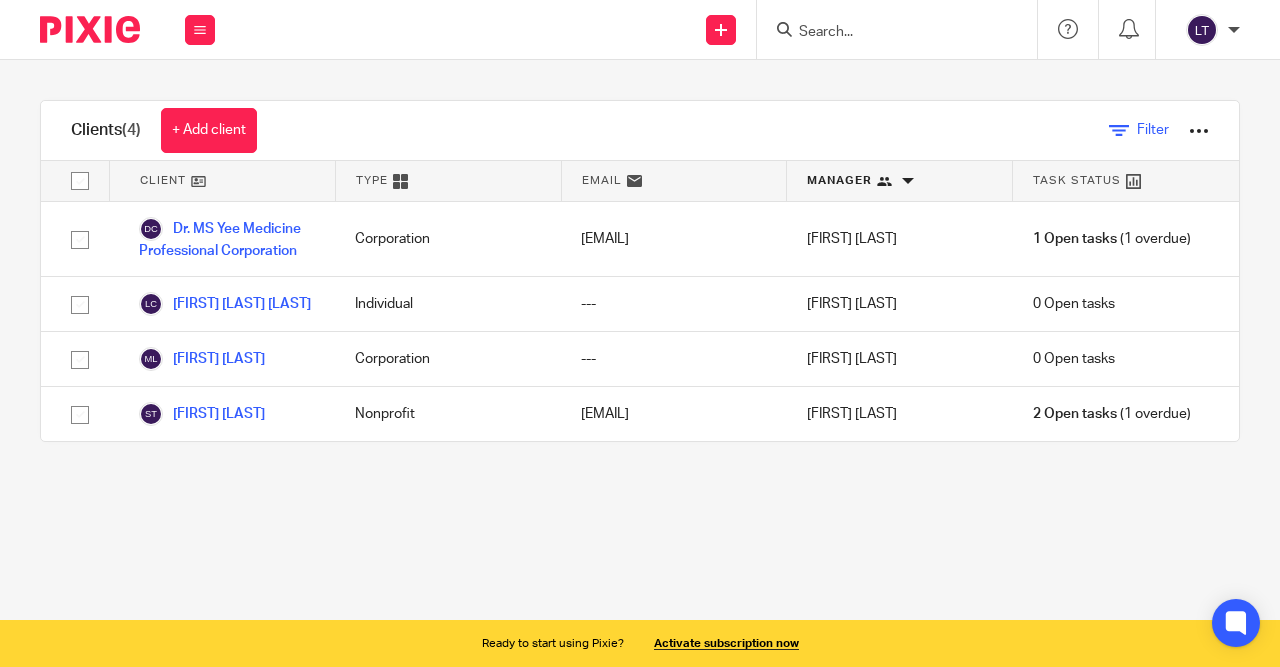 click at bounding box center [1119, 131] 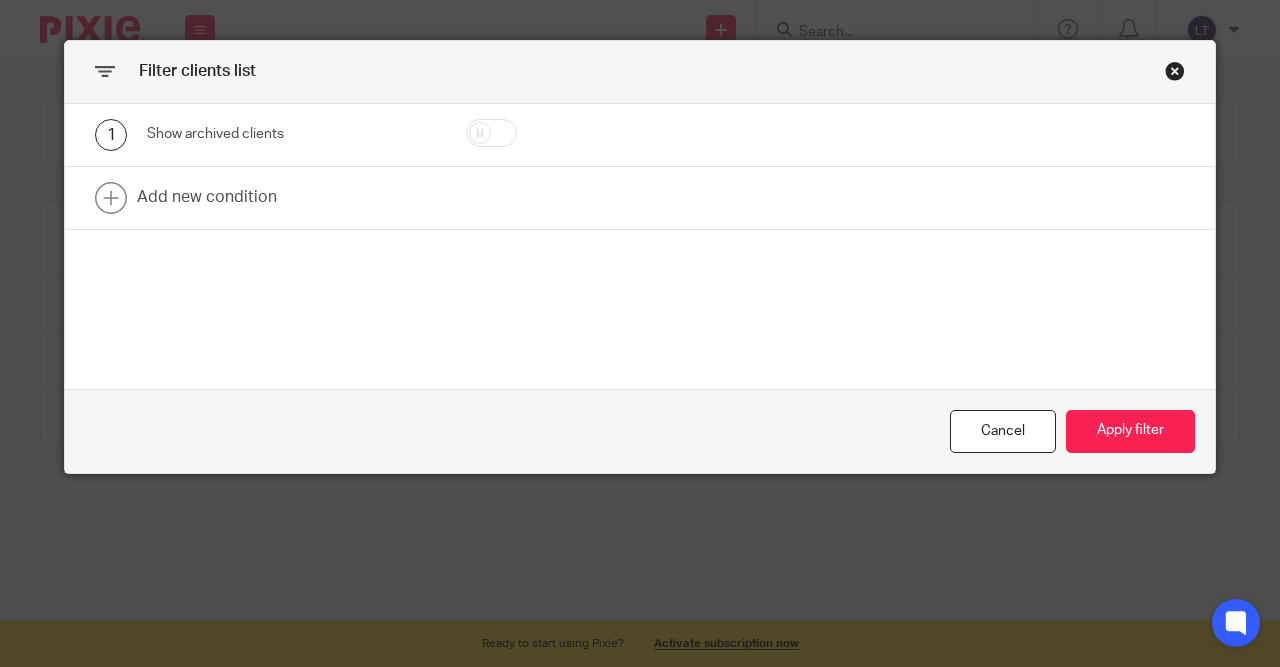 click at bounding box center [1175, 71] 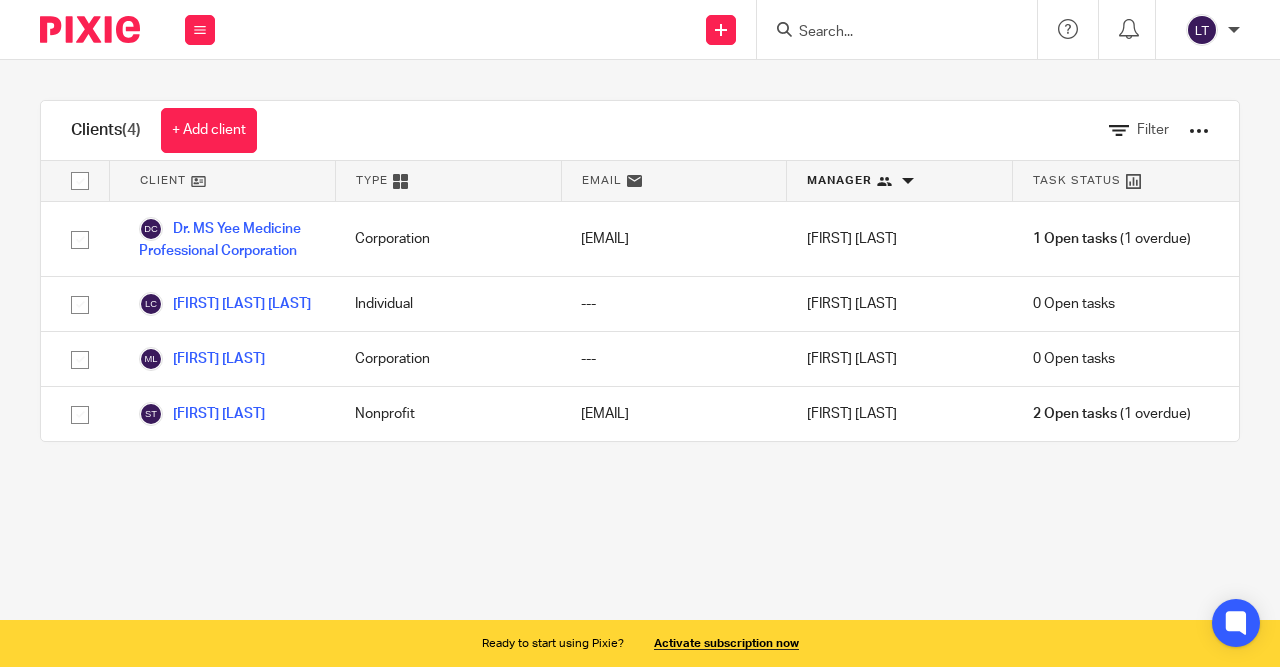 click at bounding box center (1199, 131) 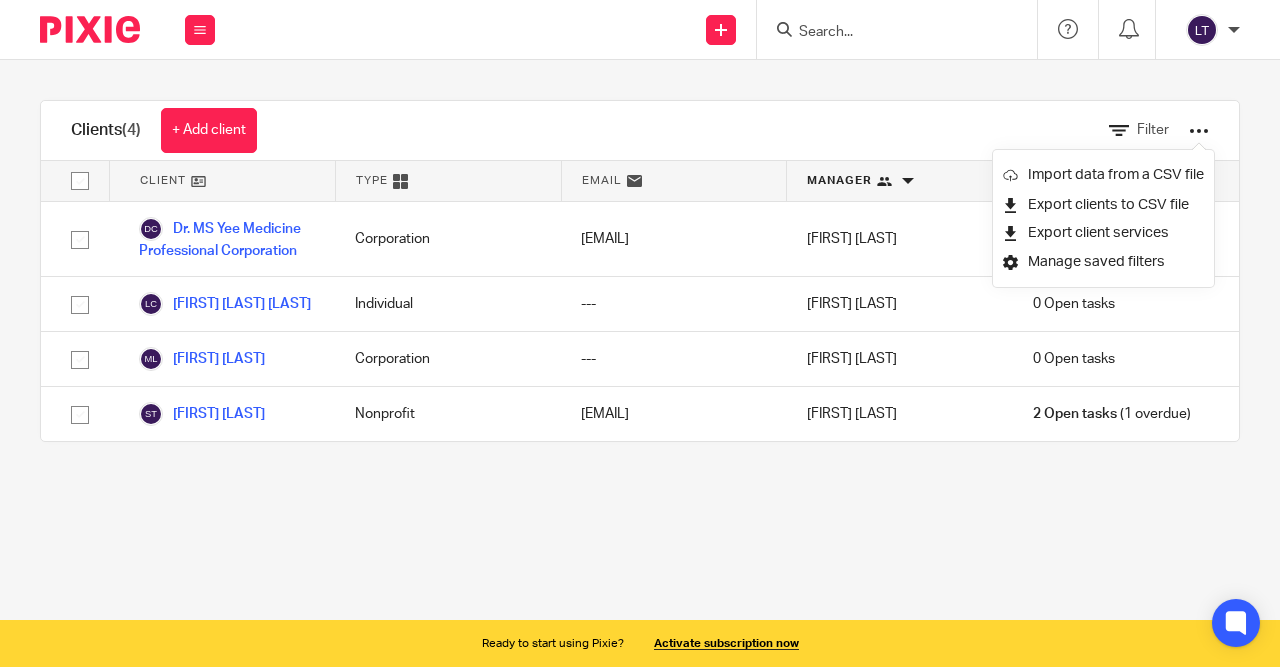 click on "Clients
(4)
+ Add client
Filter              Client       Type     Email     Manager       Task Status
Dr. MS Yee Medicine Professional Corporation
Corporation
maysann.yee@gmail.com
Lillian Chan
1 Open tasks
(1 overdue)
Lillian W S Chan
Individual
---
Lillian Chan
0 Open tasks
Mark Lin
Corporation
---
Lillian Chan
0 Open tasks
Stanley Tsui
Nonprofit
stantsui@live.ca
Lillian Chan" at bounding box center [640, 333] 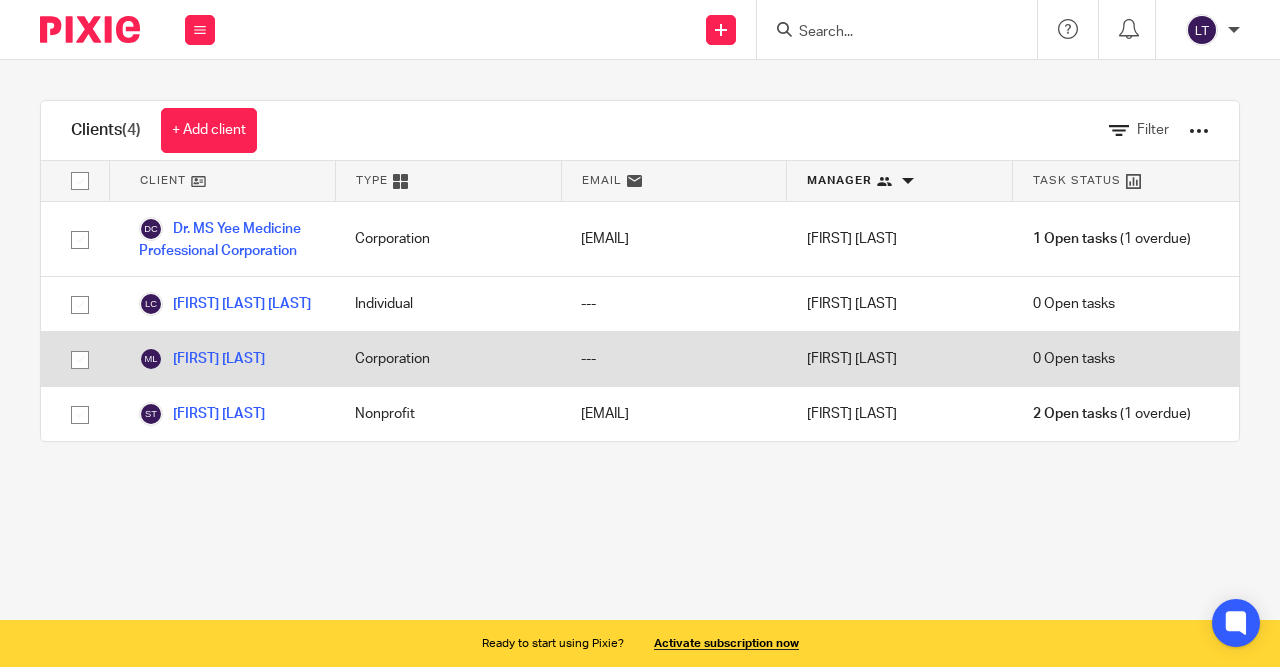 click on "---" at bounding box center [674, 359] 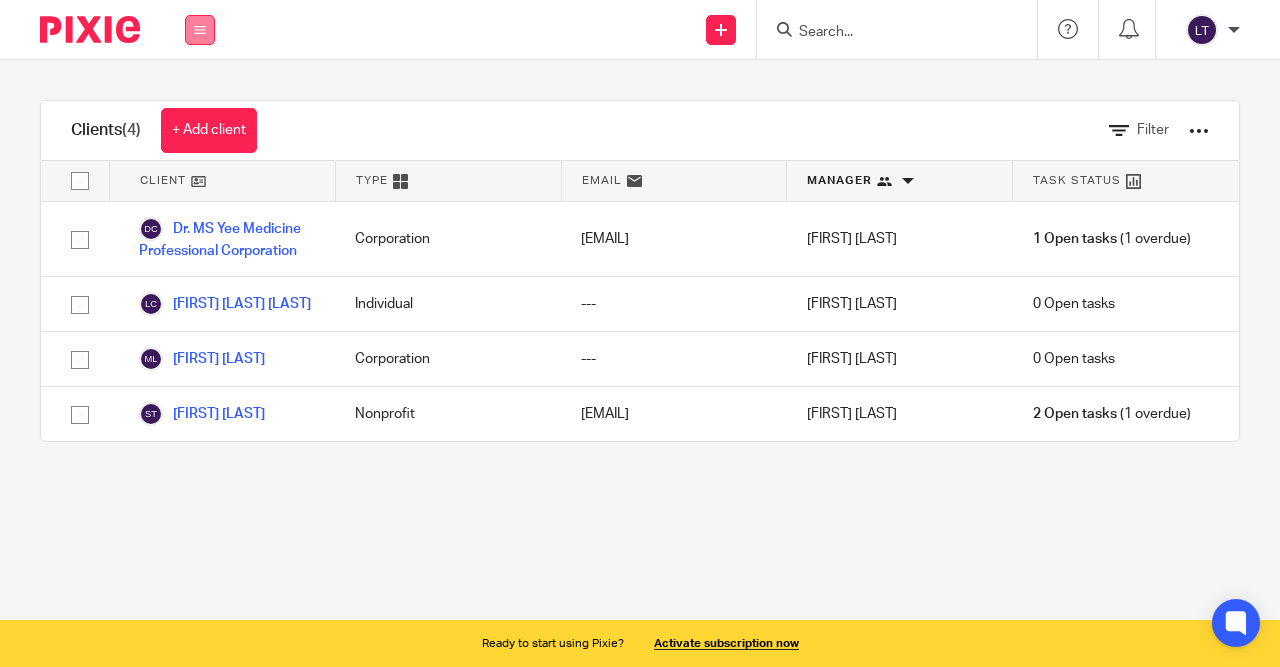 click at bounding box center [200, 30] 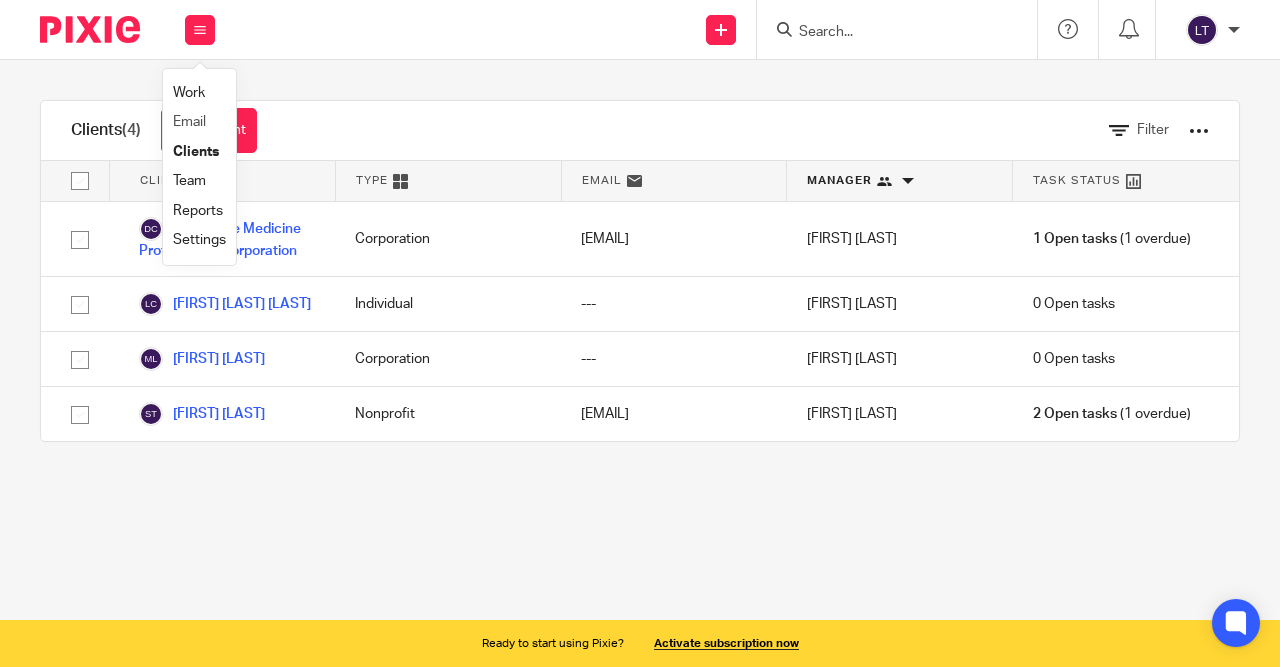 click on "Email" at bounding box center [199, 122] 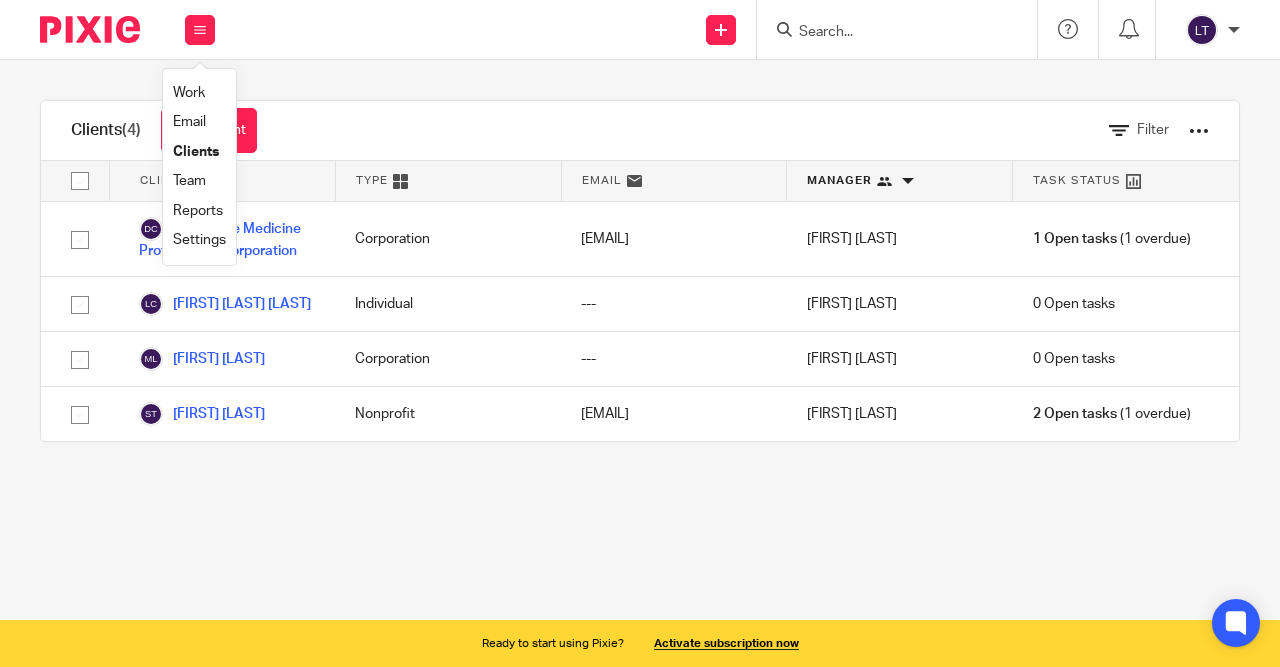 click on "Email" at bounding box center (189, 122) 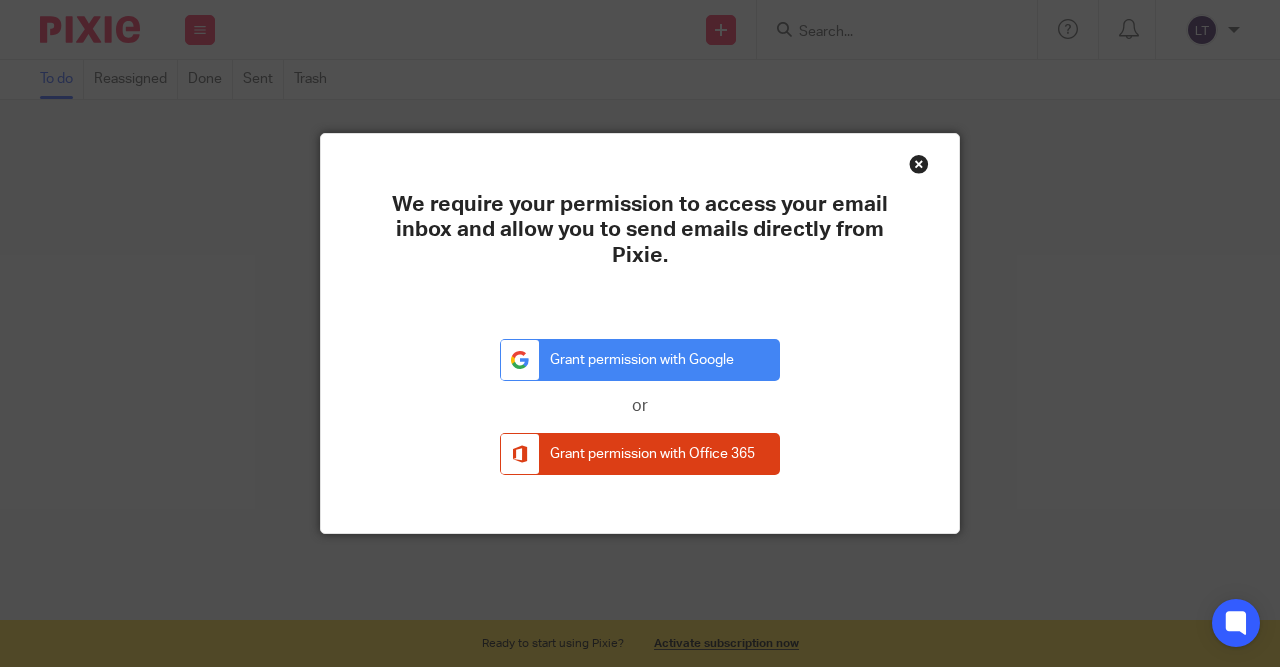 scroll, scrollTop: 0, scrollLeft: 0, axis: both 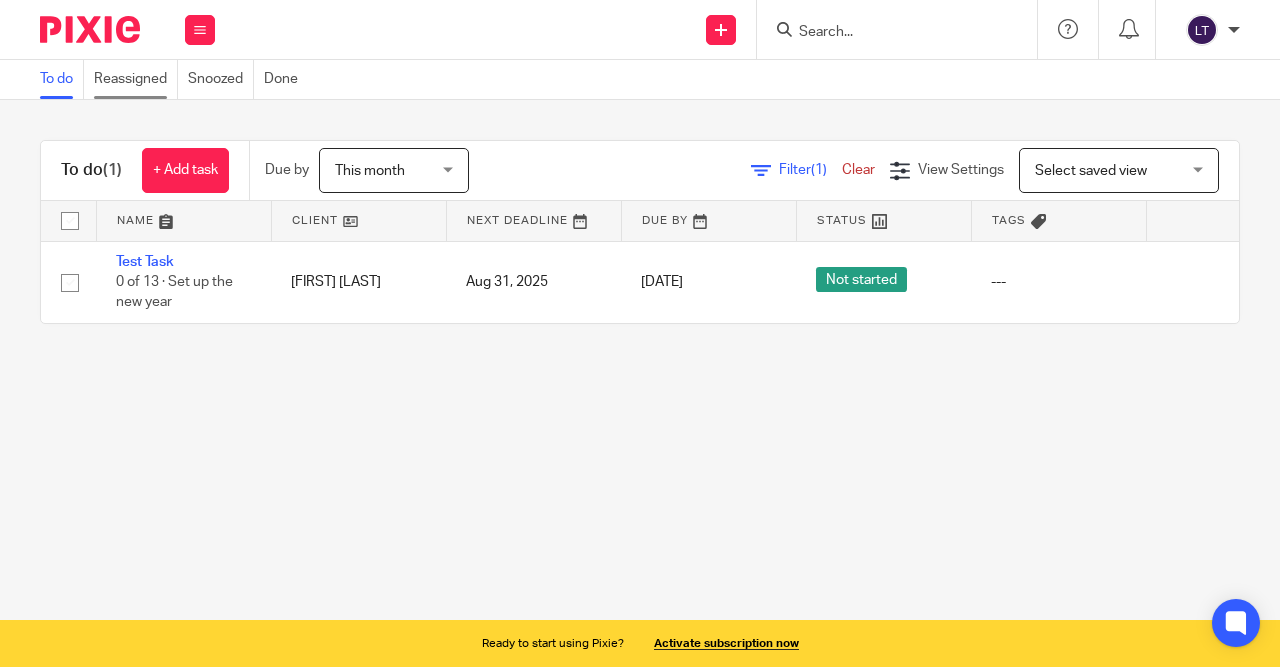 click on "Reassigned" at bounding box center (136, 79) 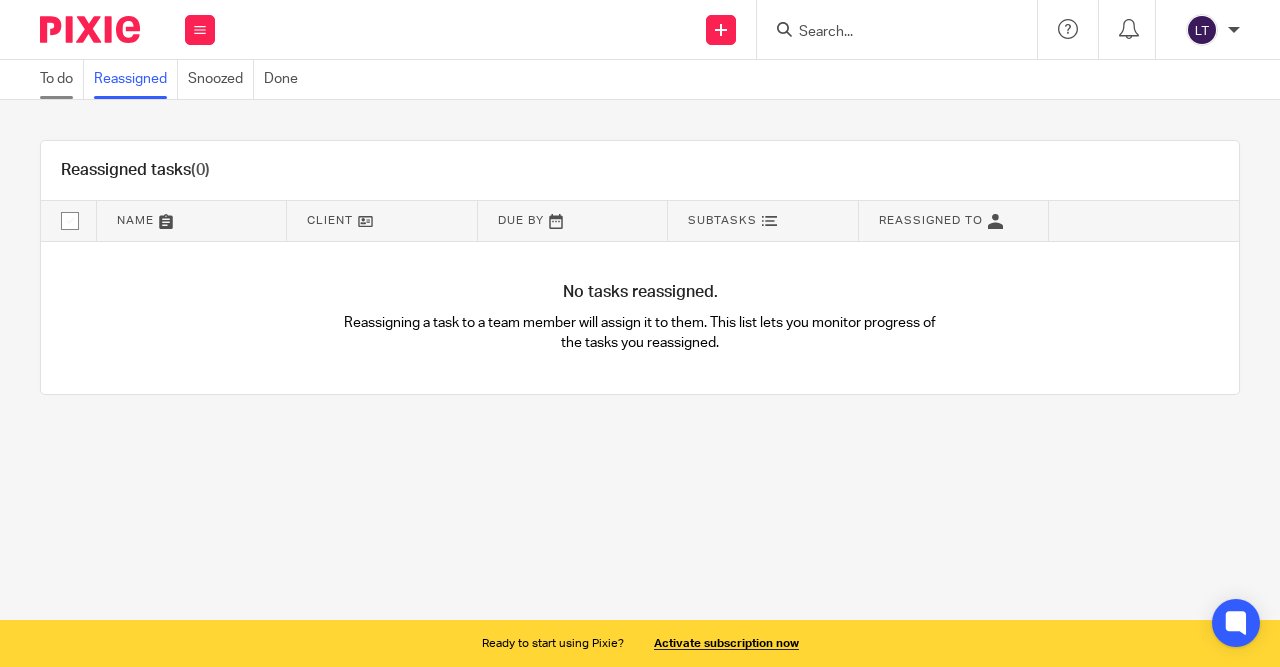 scroll, scrollTop: 0, scrollLeft: 0, axis: both 